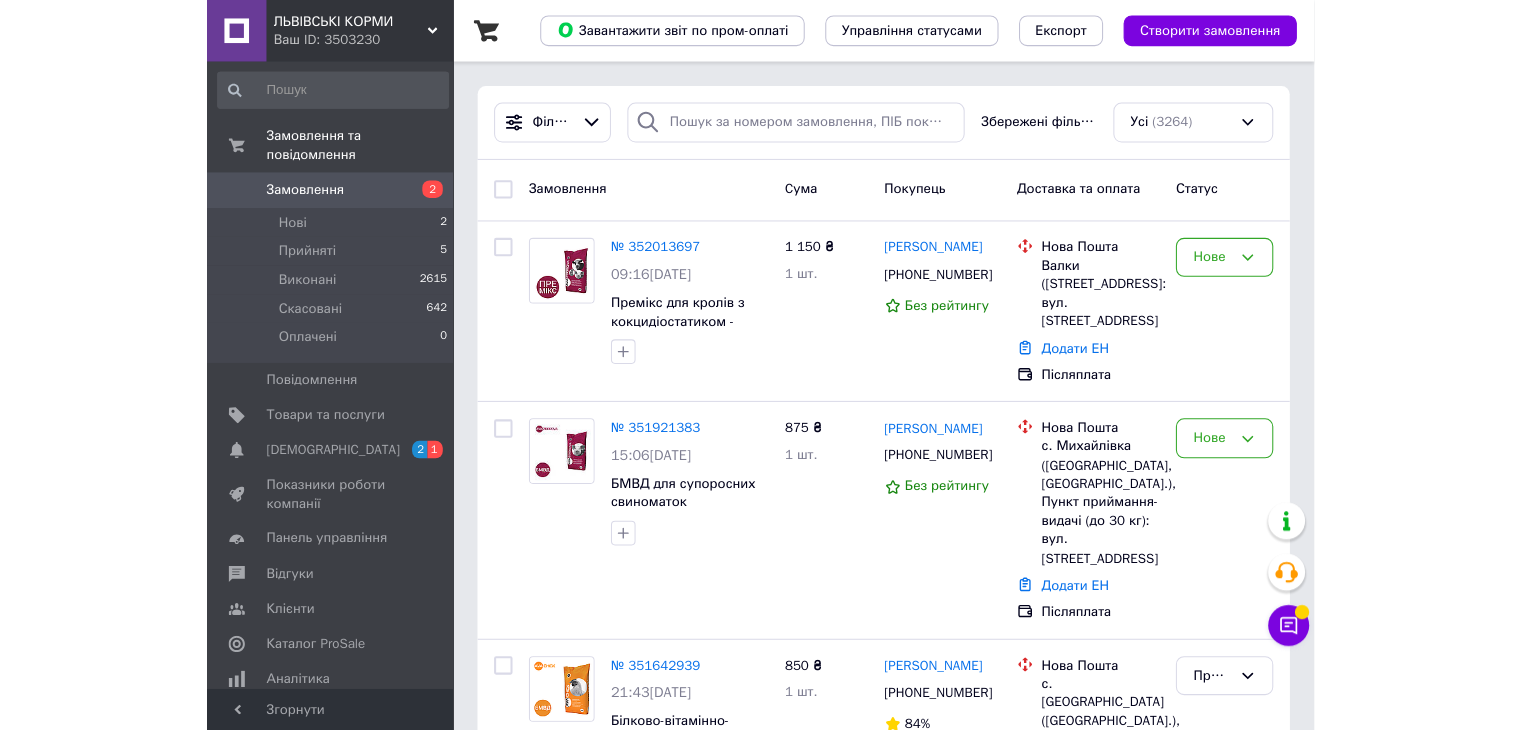 scroll, scrollTop: 0, scrollLeft: 0, axis: both 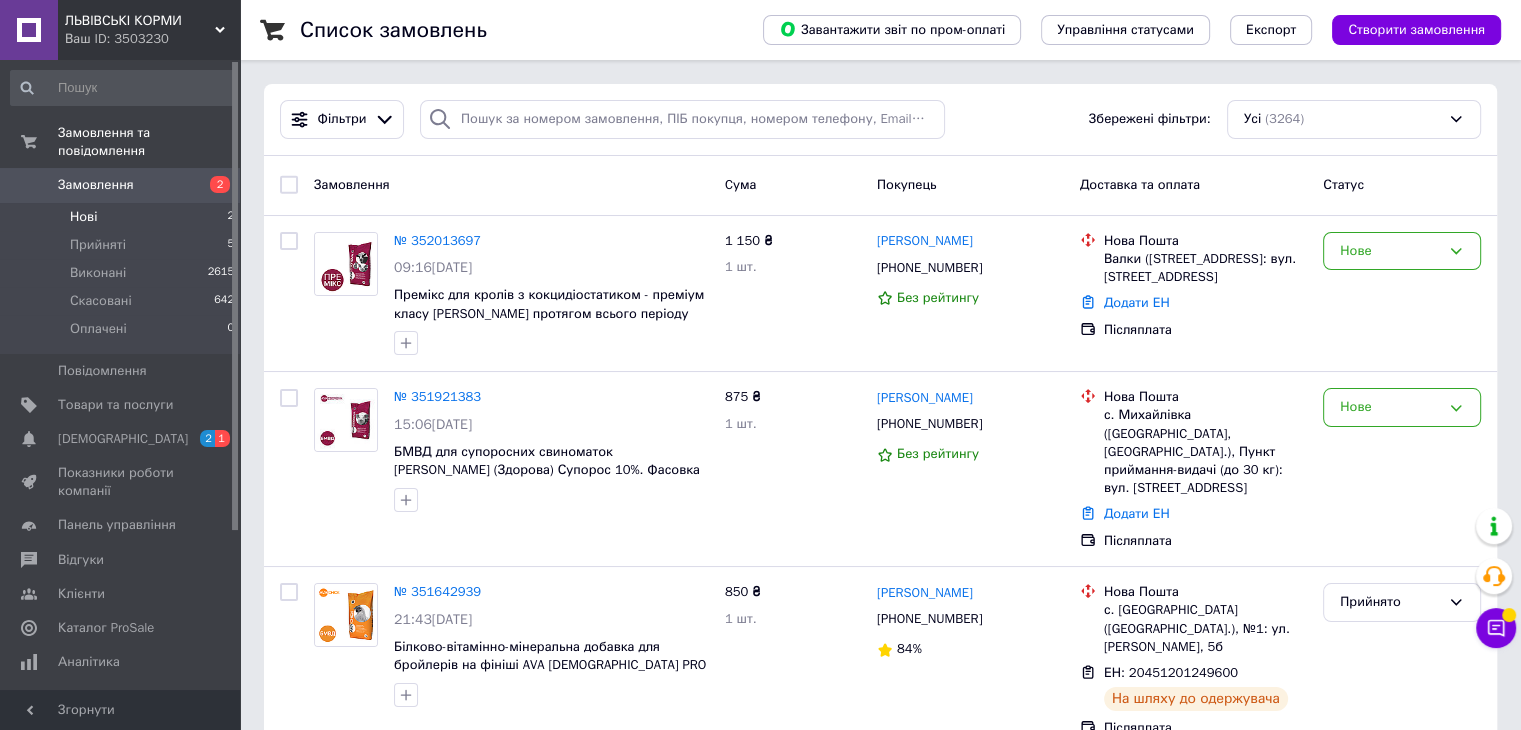 click on "Нові 2" at bounding box center (123, 217) 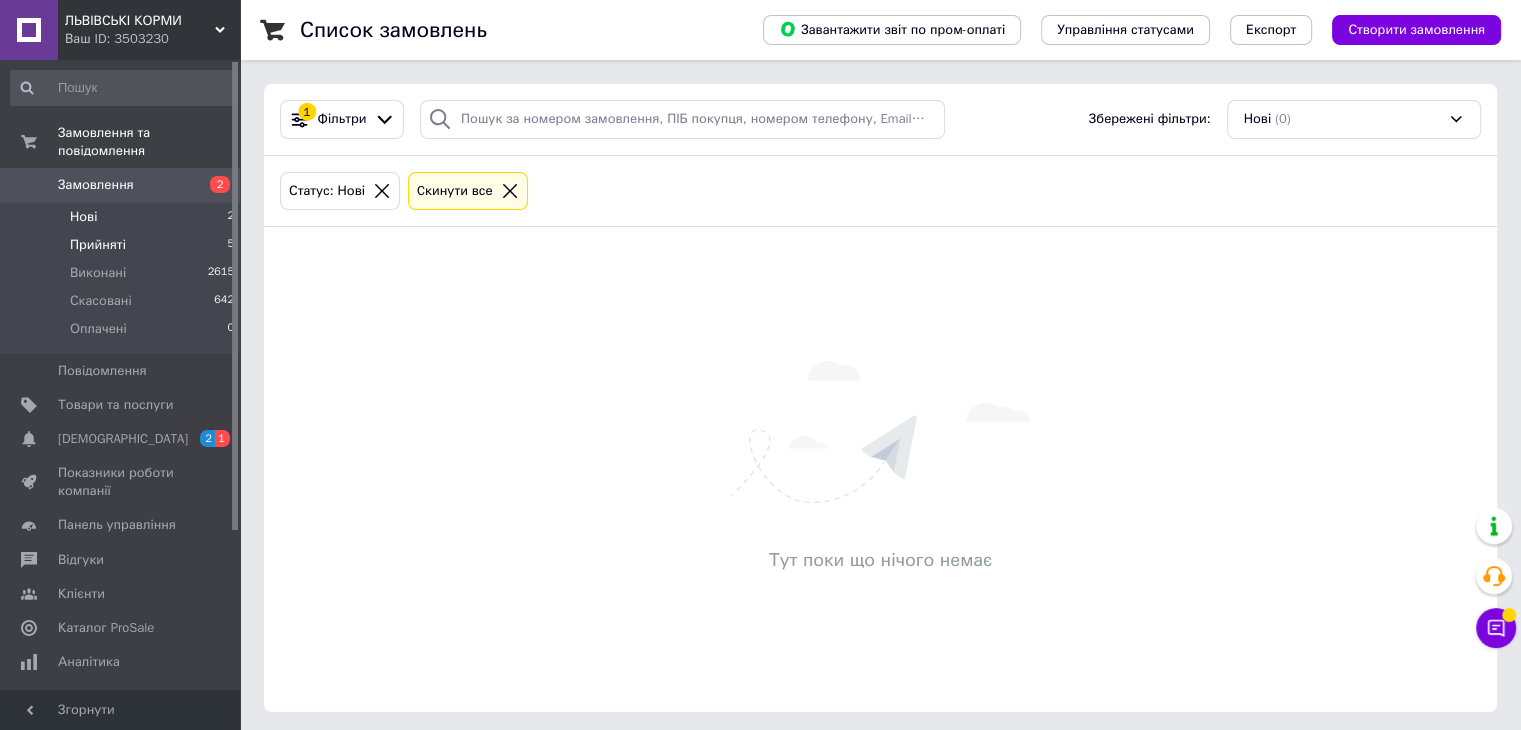 click on "Прийняті 5" at bounding box center [123, 245] 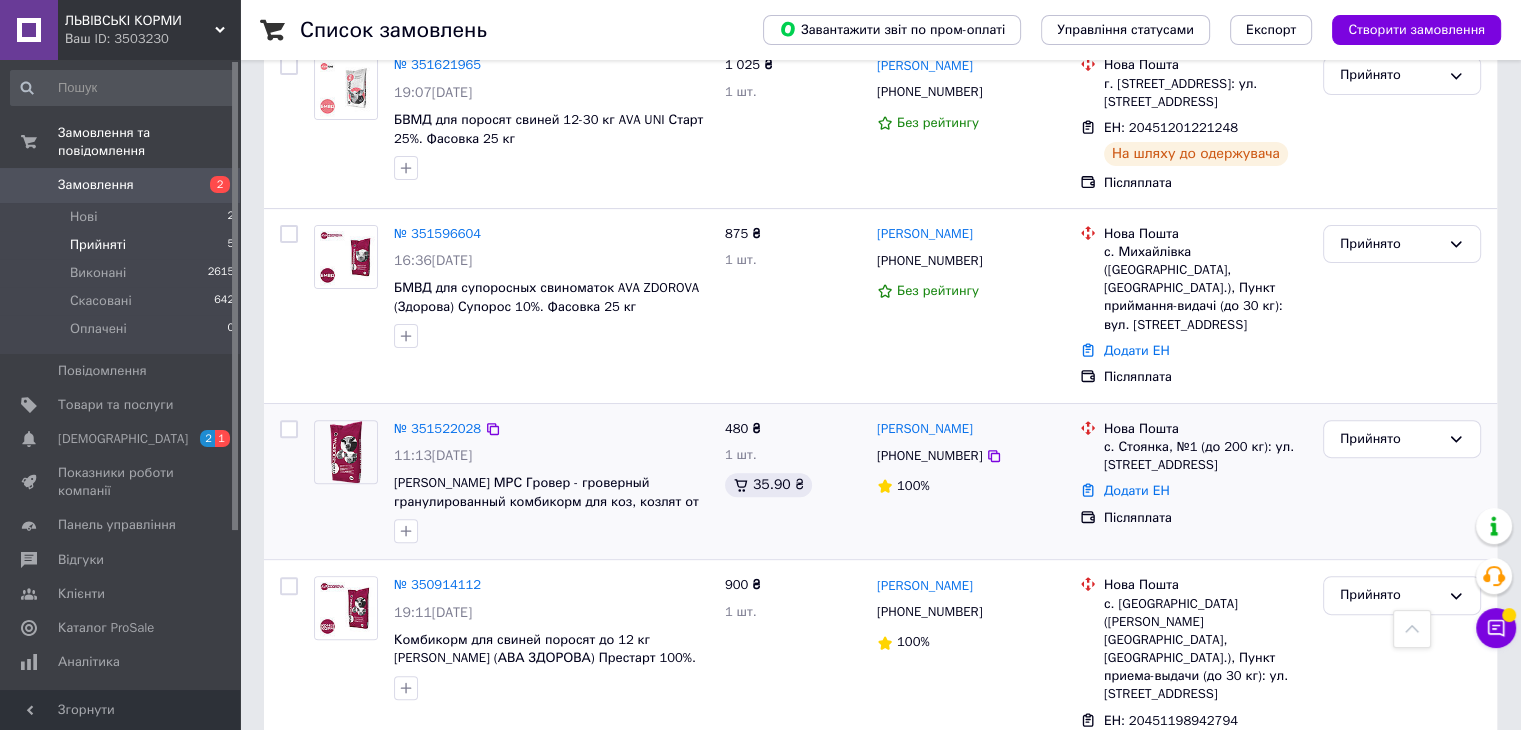 scroll, scrollTop: 592, scrollLeft: 0, axis: vertical 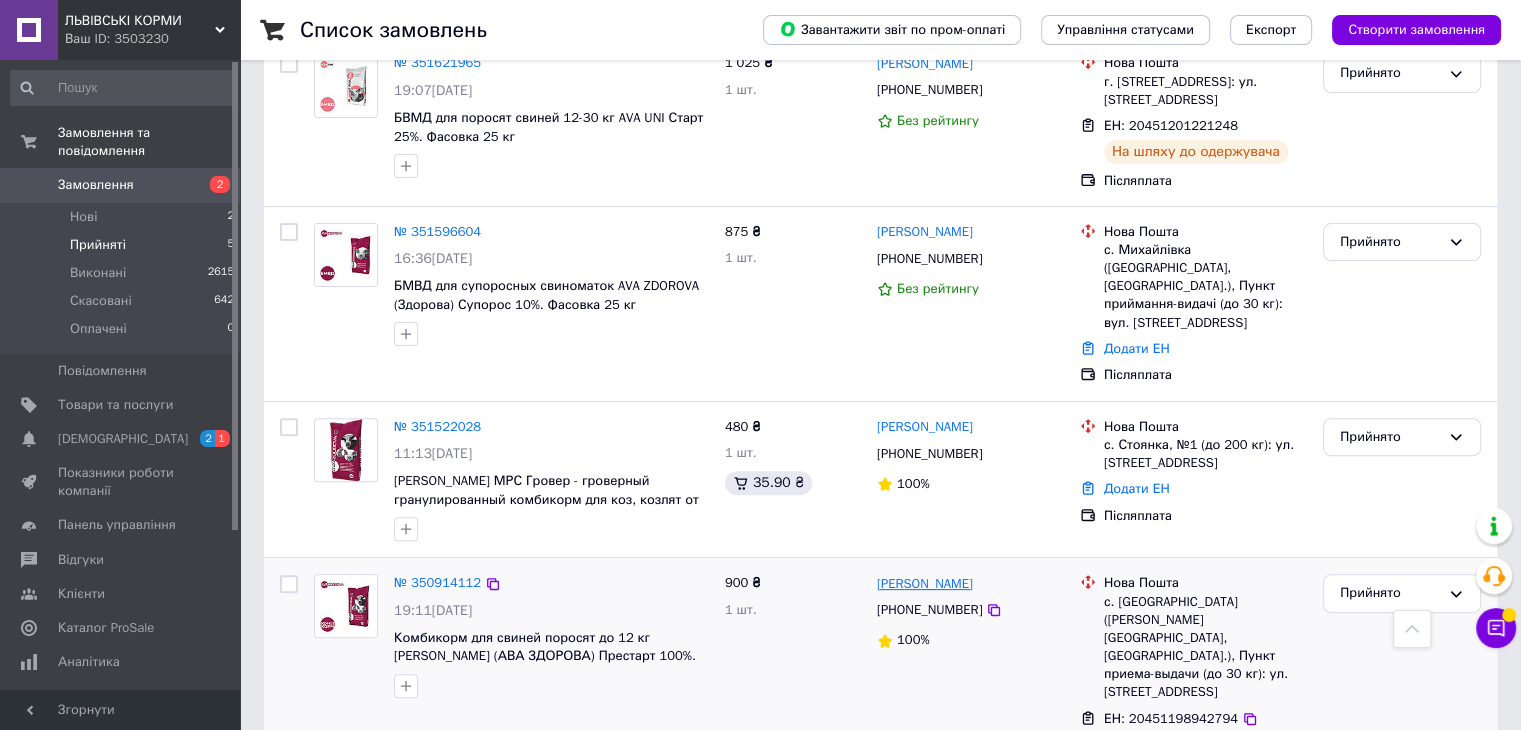click on "Сергій Лозовий" at bounding box center [925, 584] 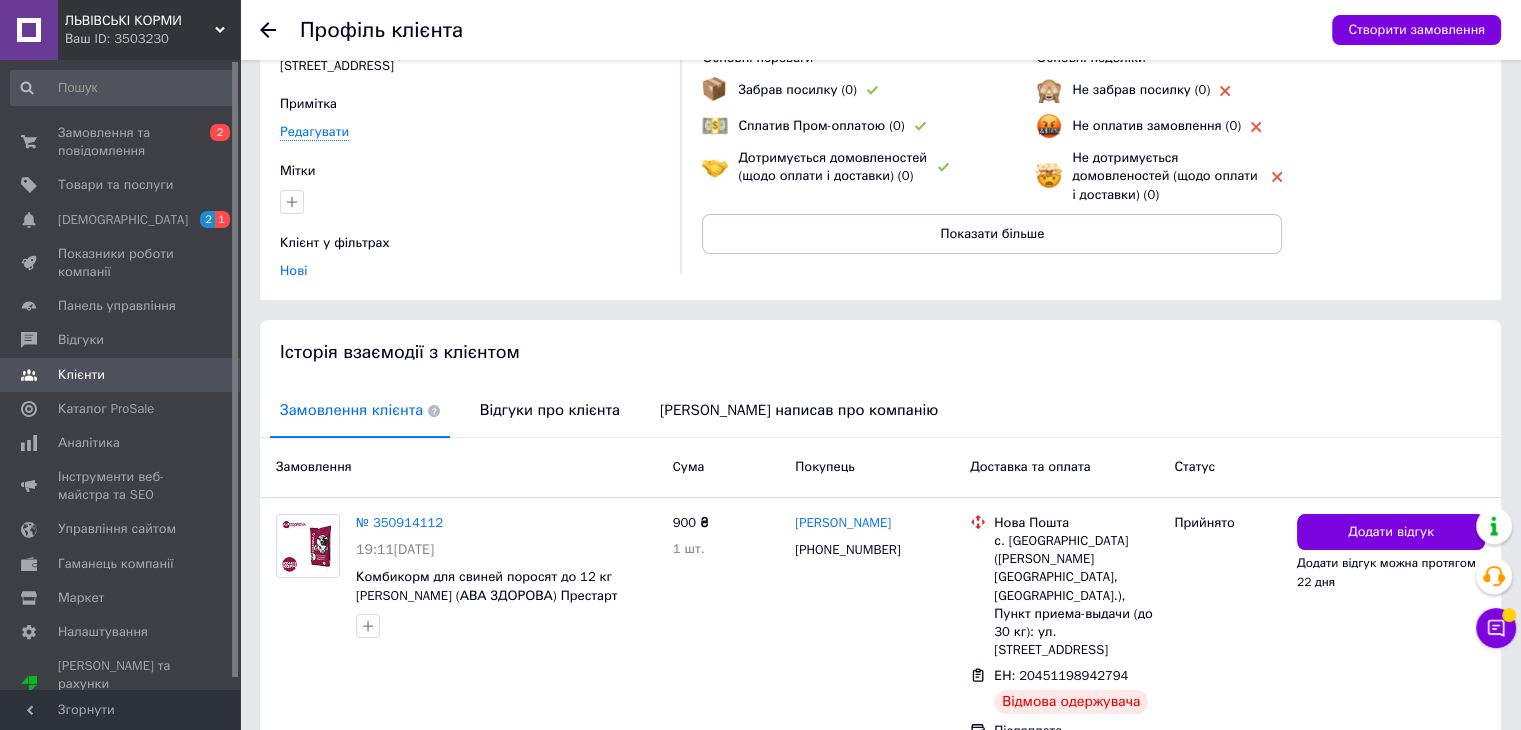 scroll, scrollTop: 194, scrollLeft: 0, axis: vertical 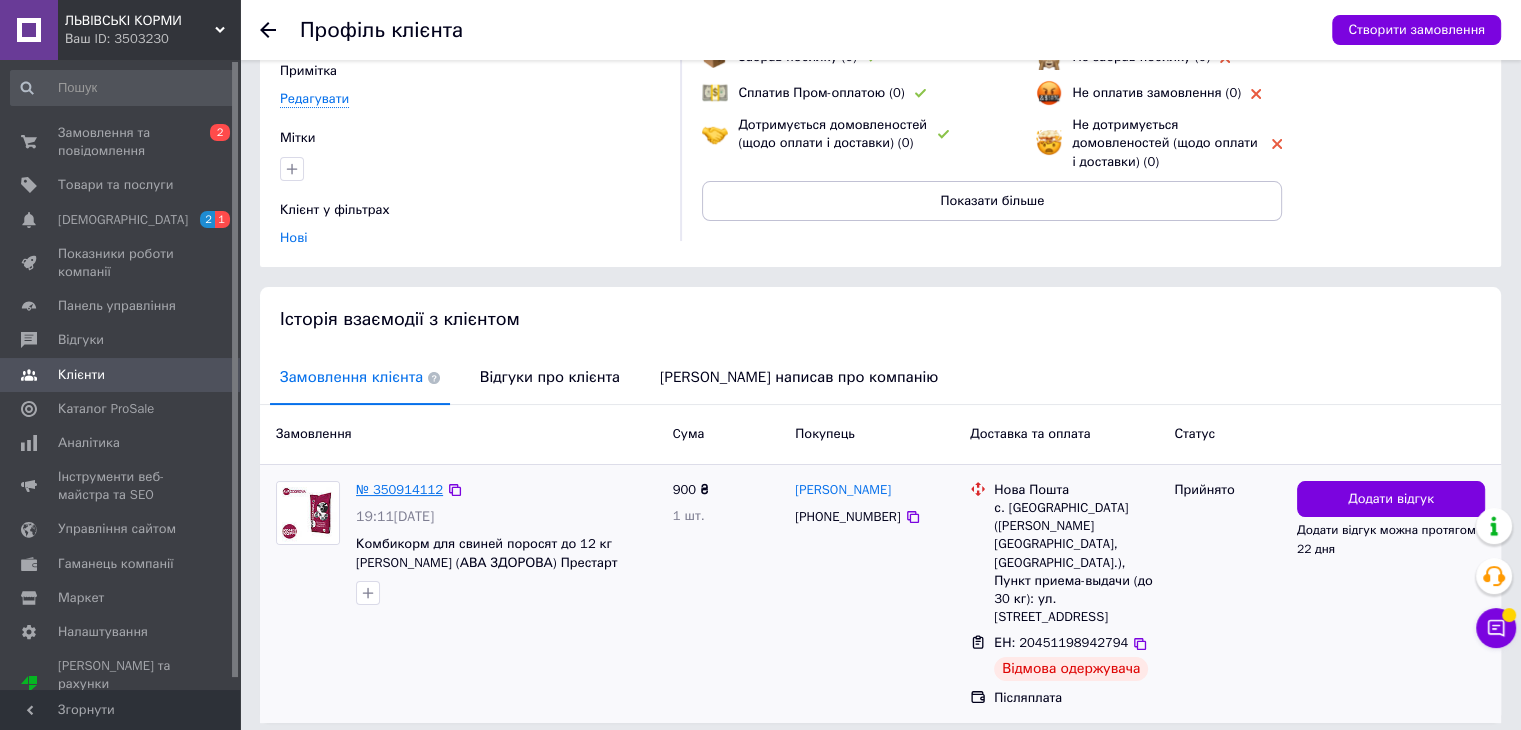 click on "№ 350914112" at bounding box center (399, 489) 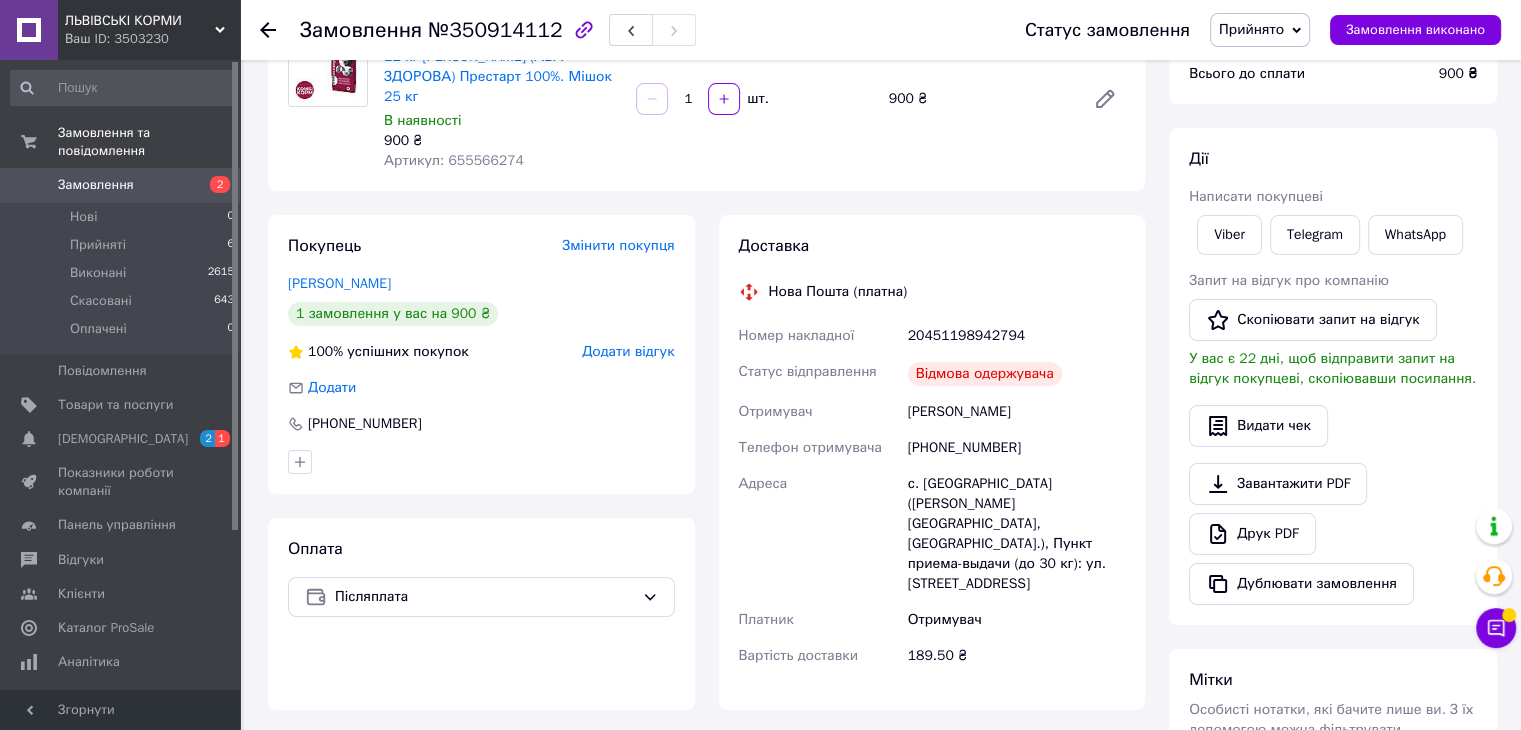 scroll, scrollTop: 0, scrollLeft: 0, axis: both 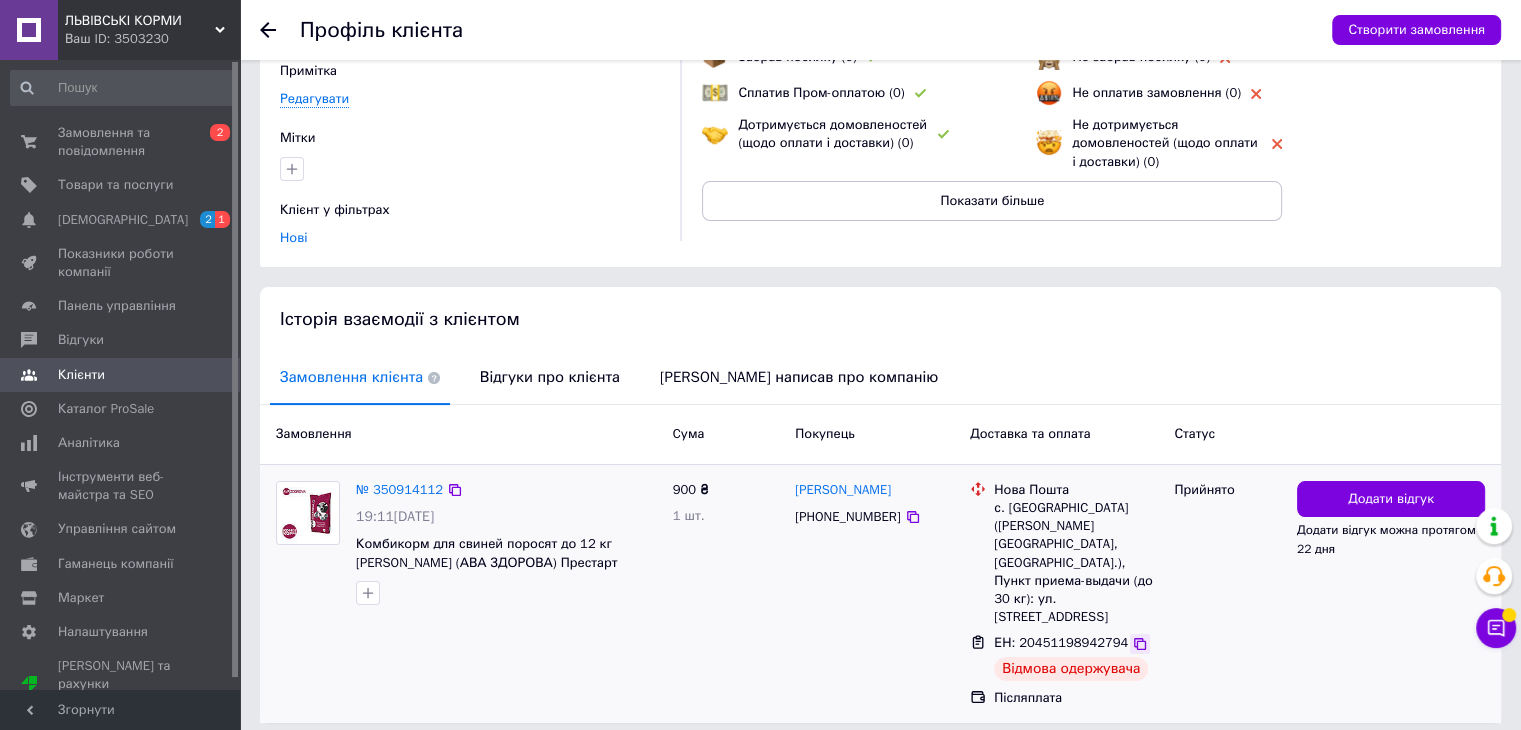 click 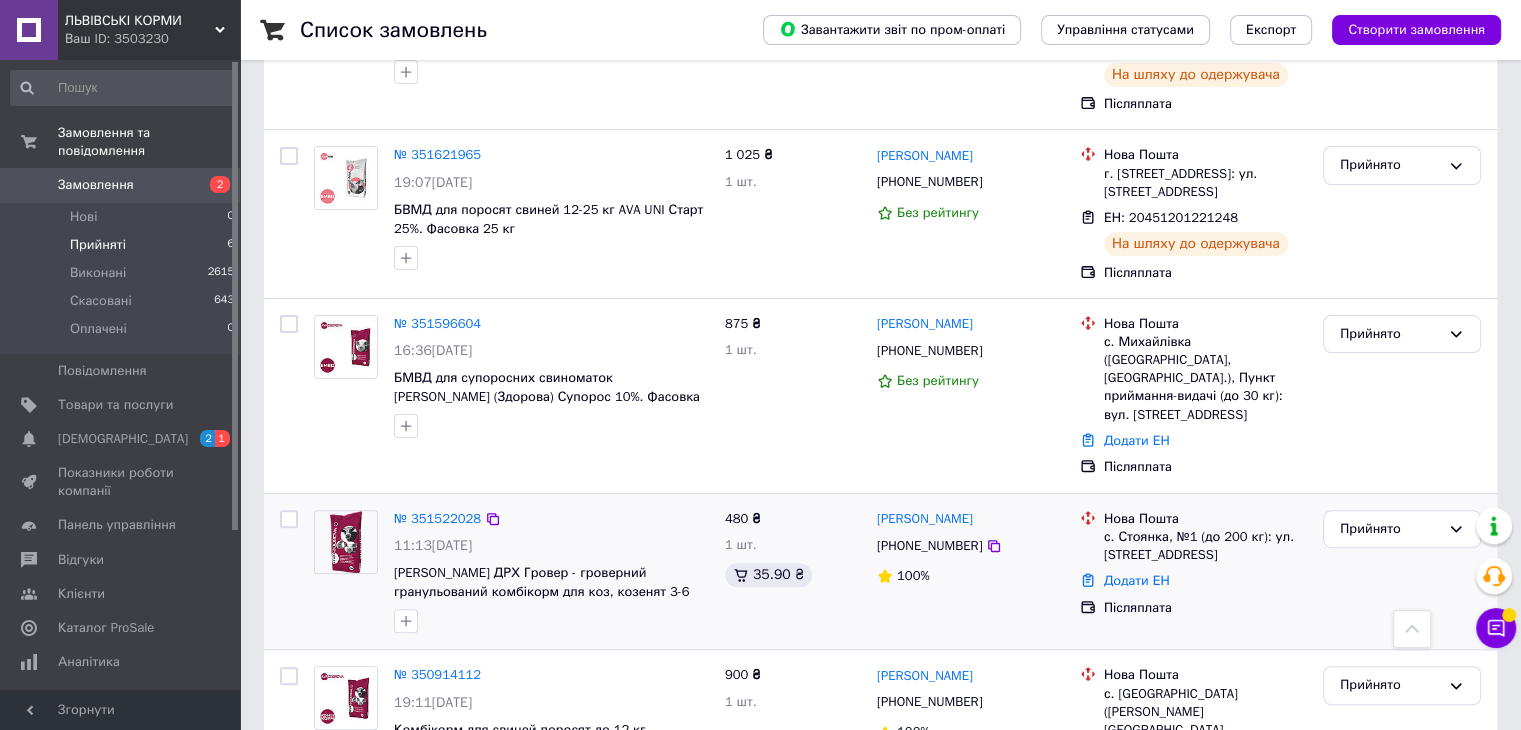 scroll, scrollTop: 592, scrollLeft: 0, axis: vertical 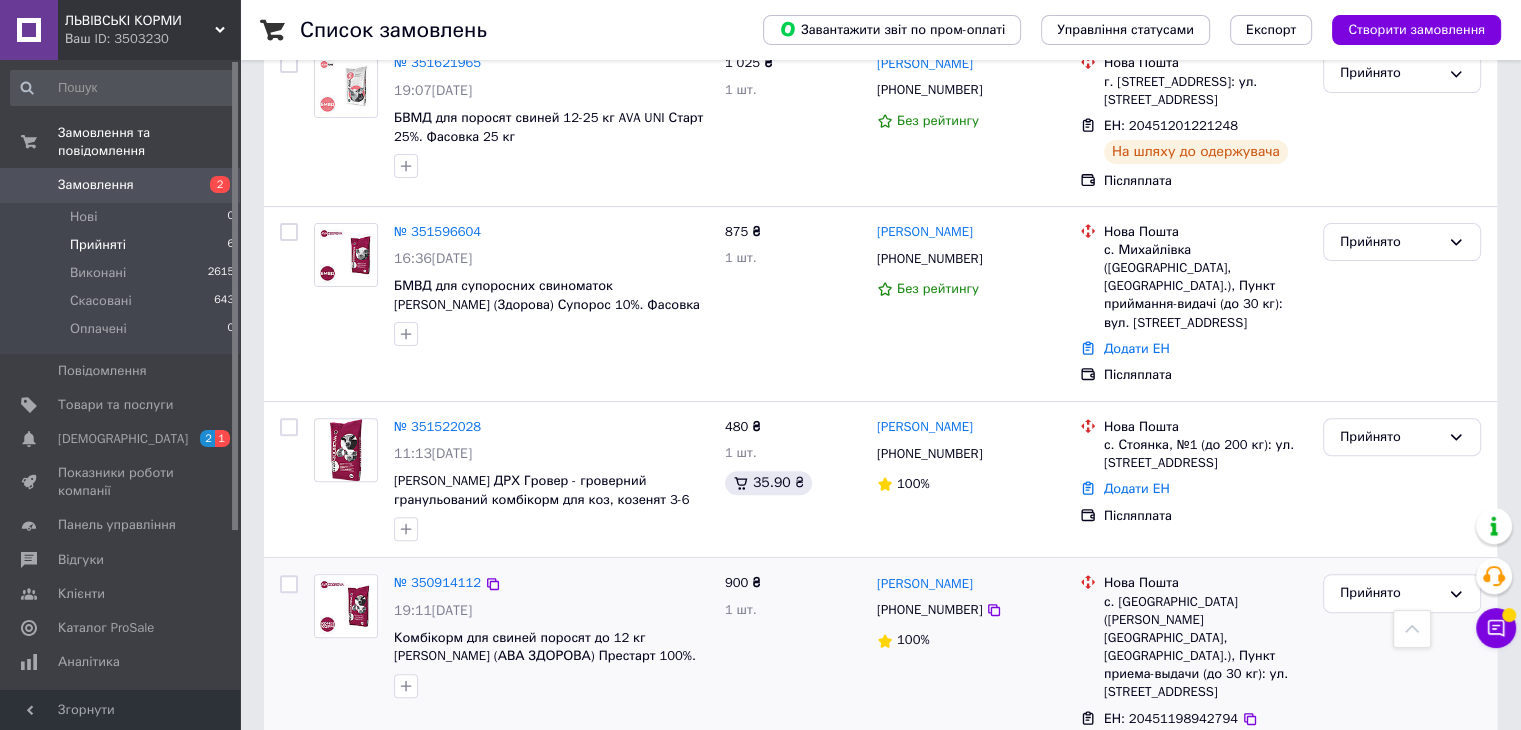 click on "Відмова одержувача" at bounding box center [1181, 744] 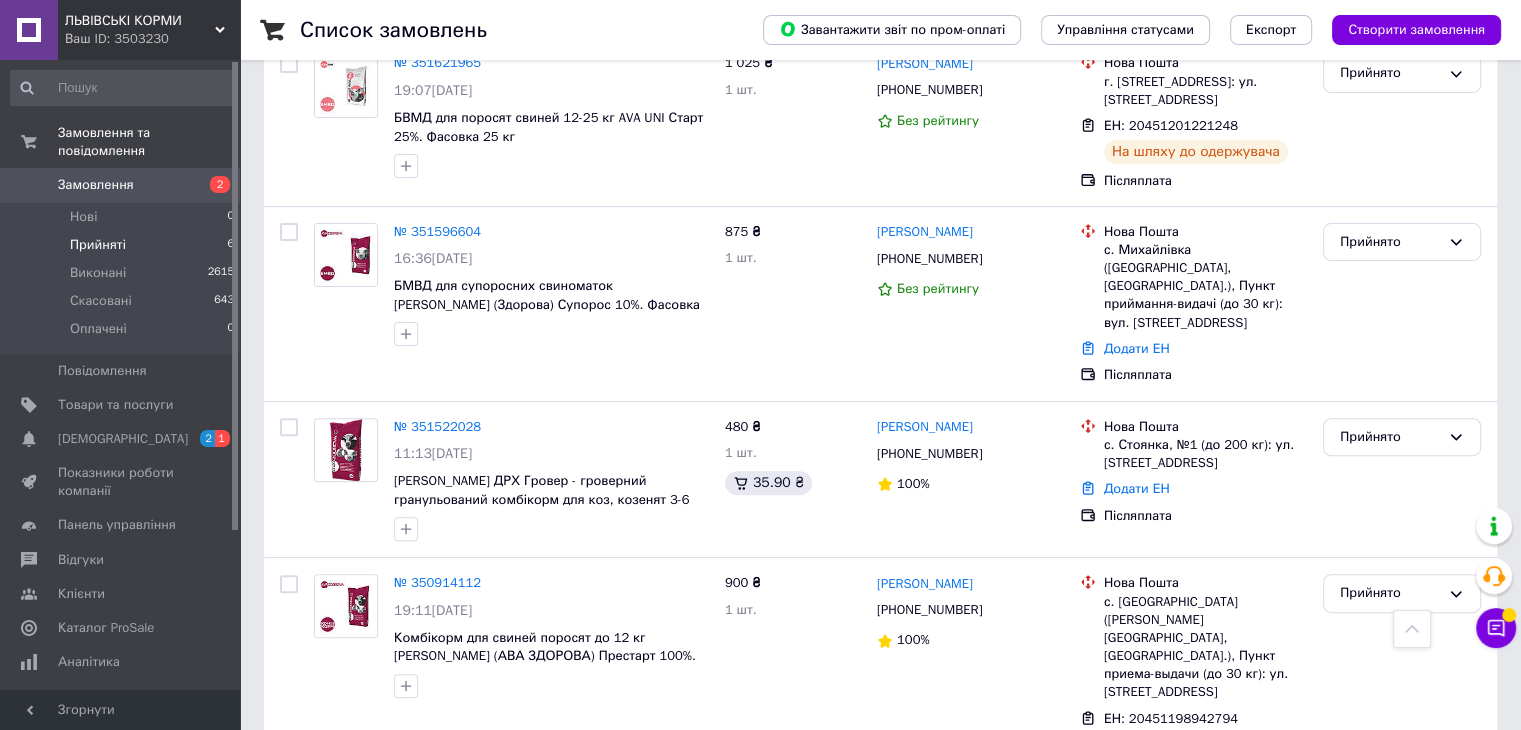 click 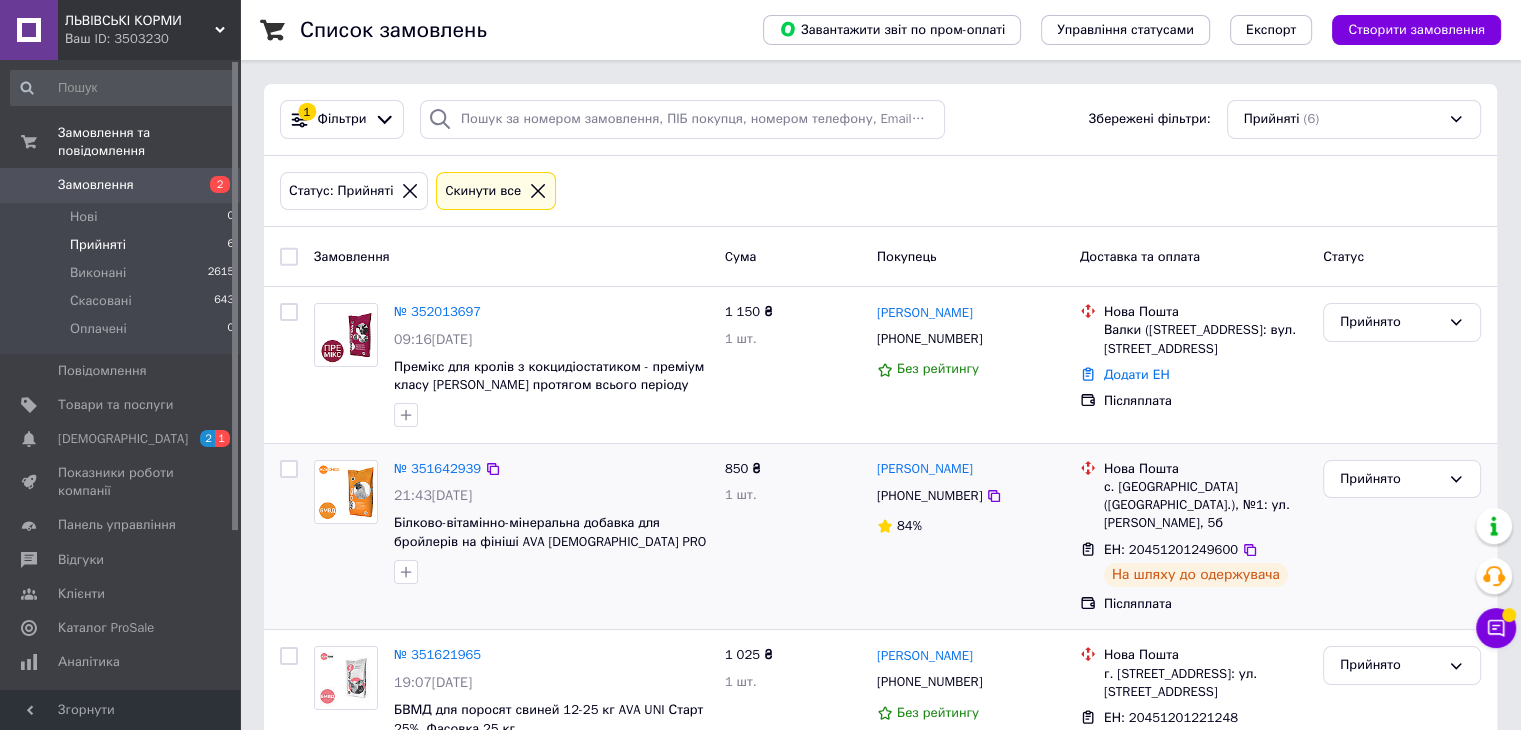 scroll, scrollTop: 592, scrollLeft: 0, axis: vertical 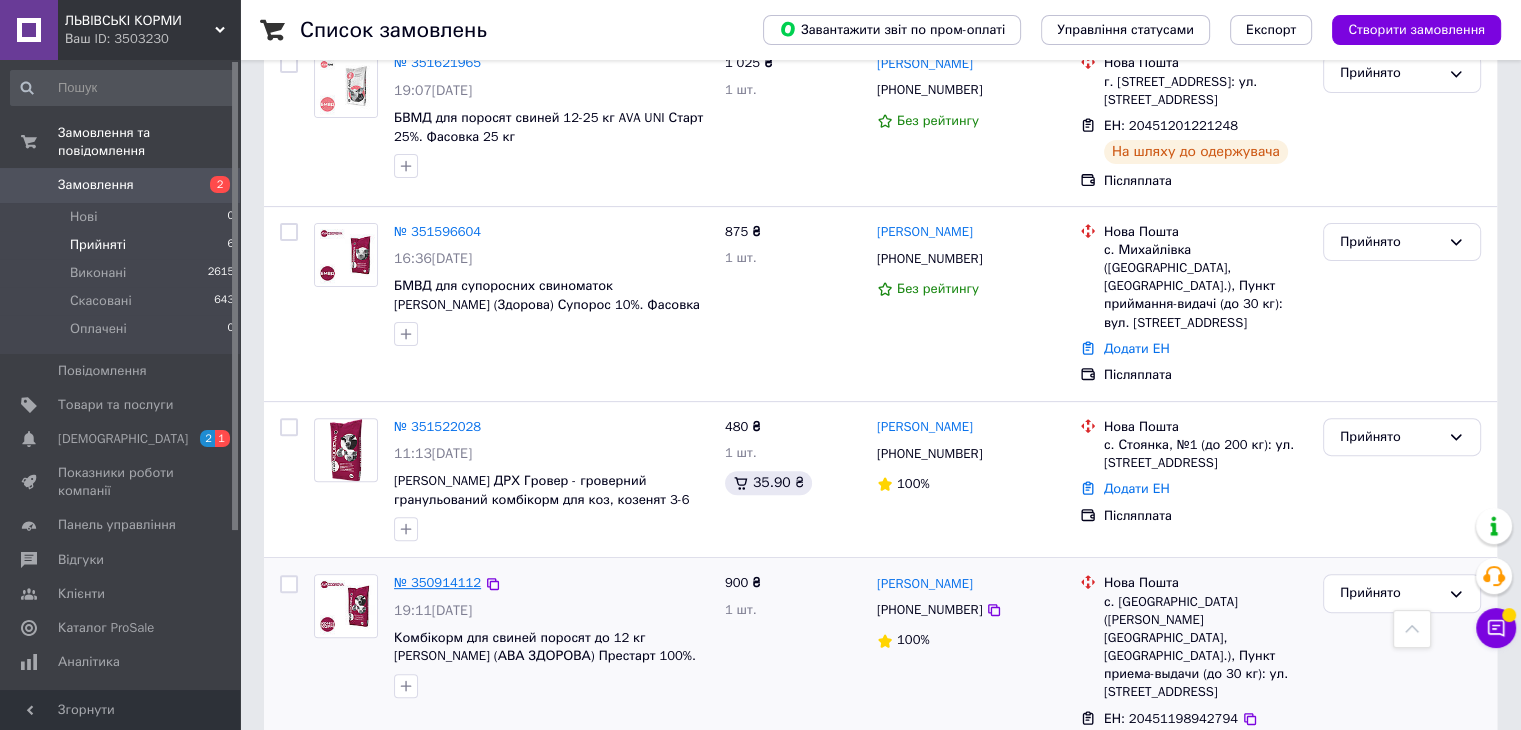 click on "№ 350914112" at bounding box center [437, 582] 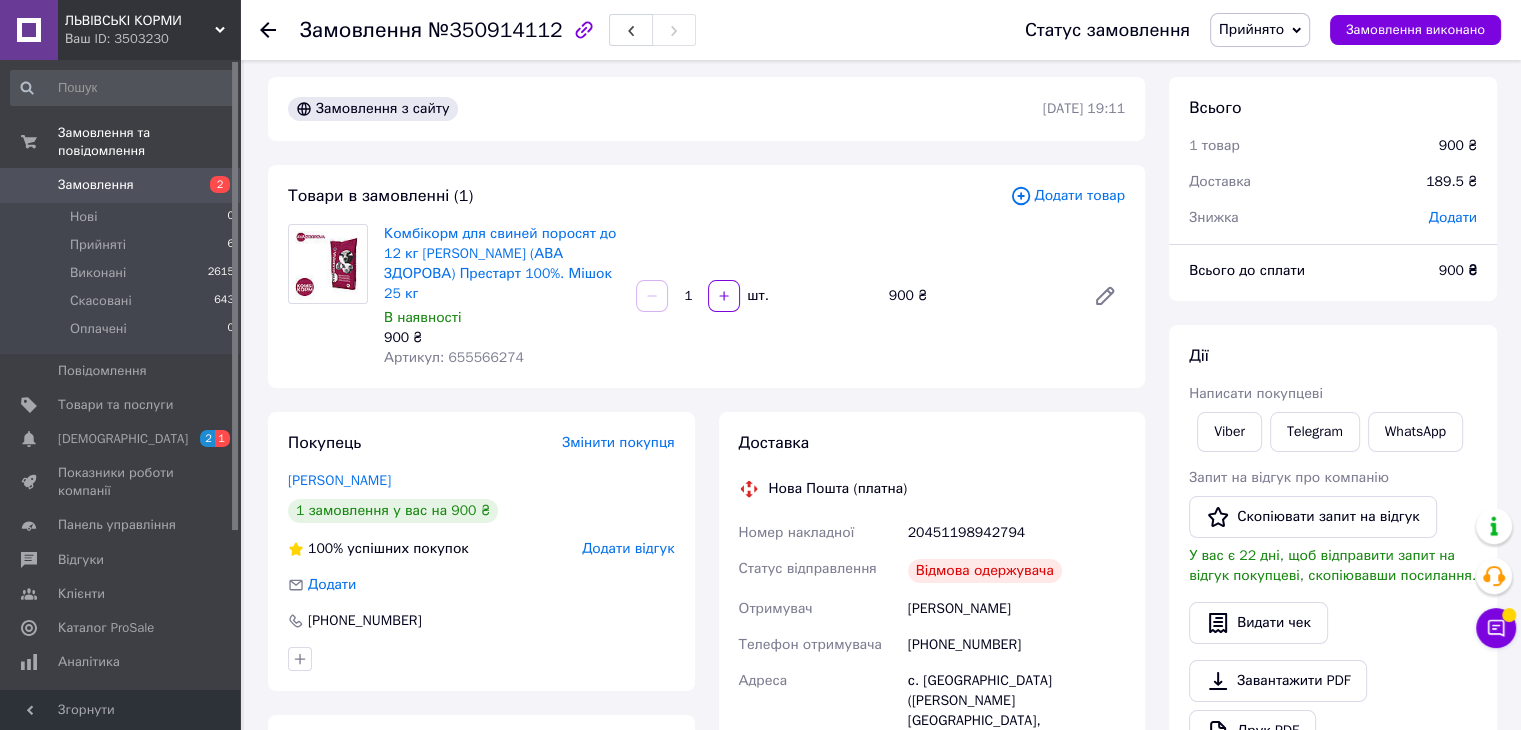 scroll, scrollTop: 0, scrollLeft: 0, axis: both 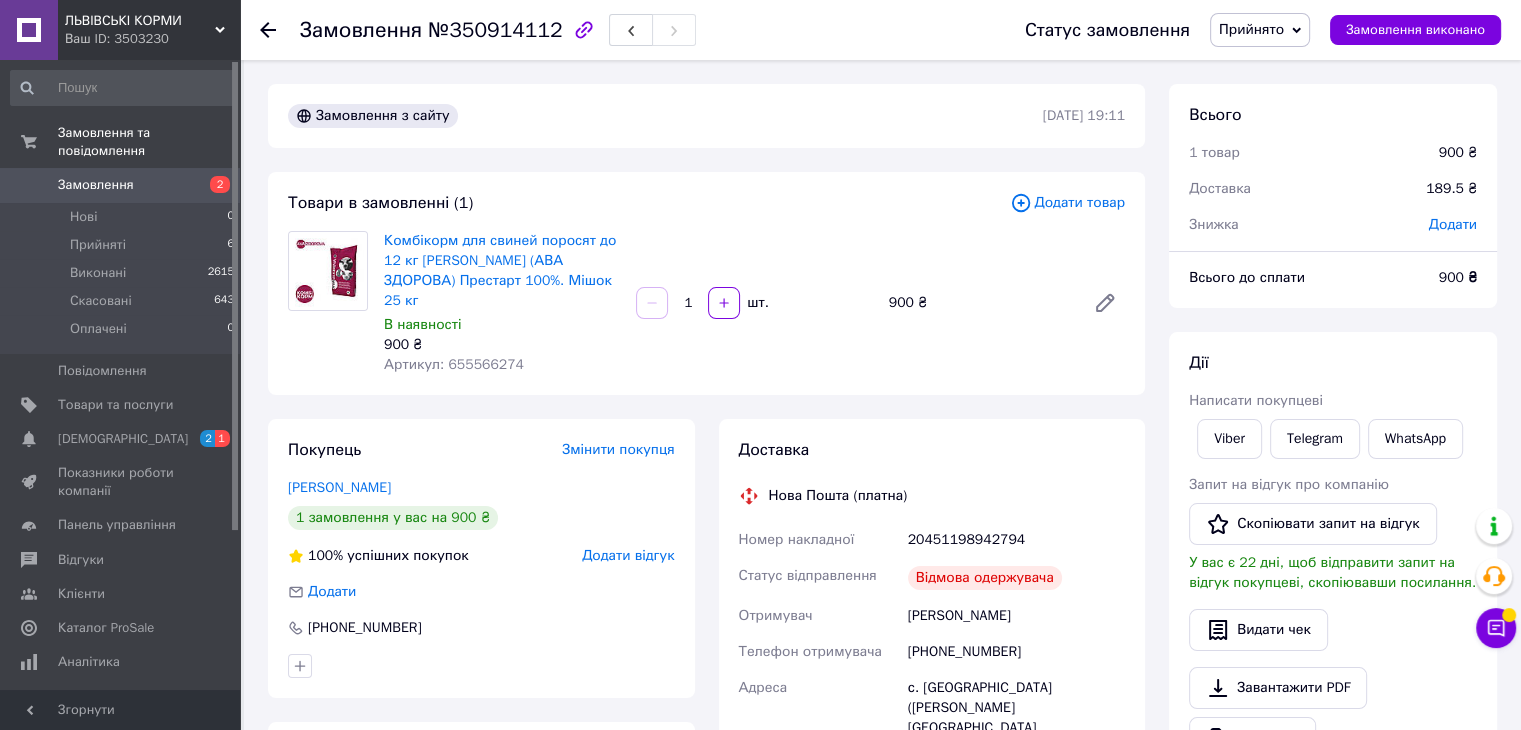 click on "Прийнято" at bounding box center (1260, 30) 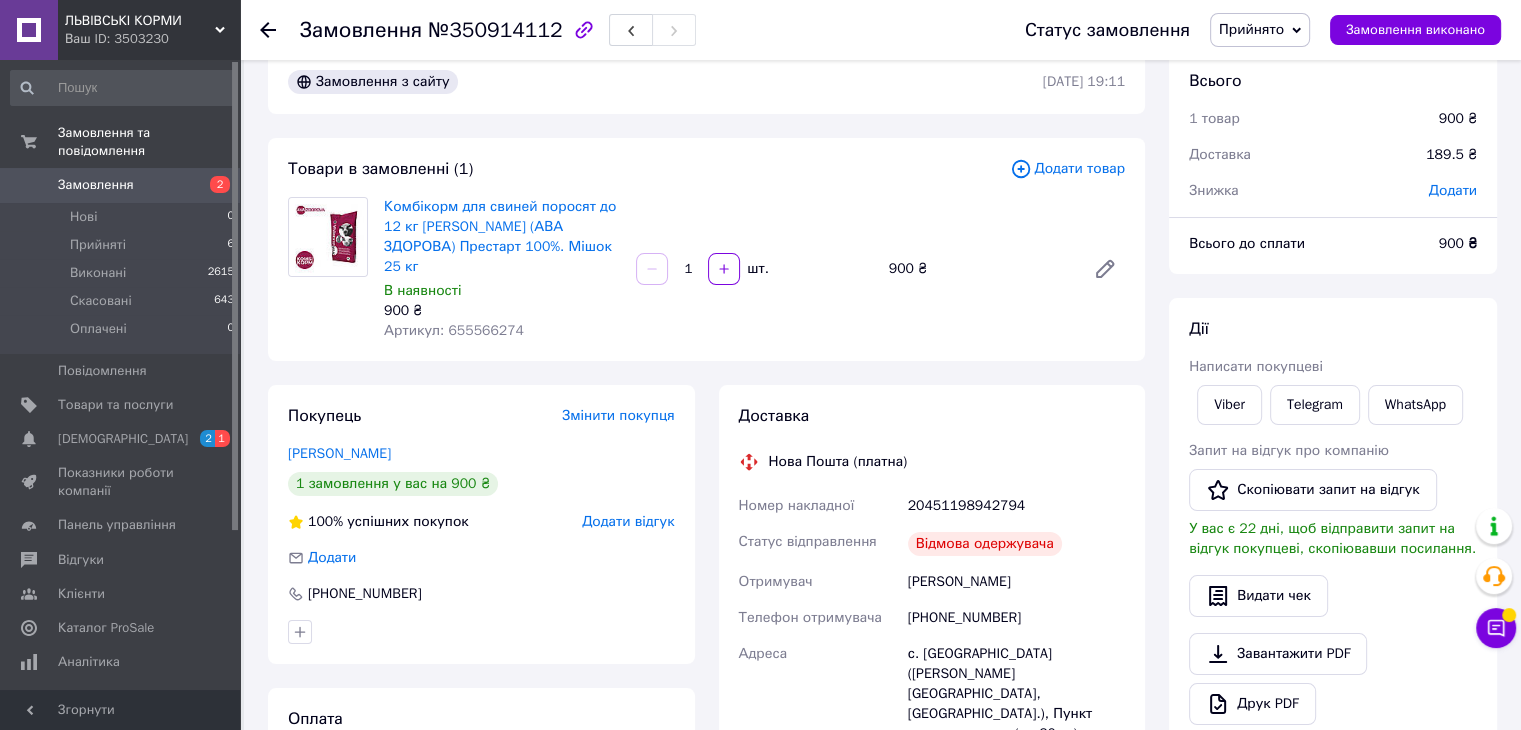 scroll, scrollTop: 0, scrollLeft: 0, axis: both 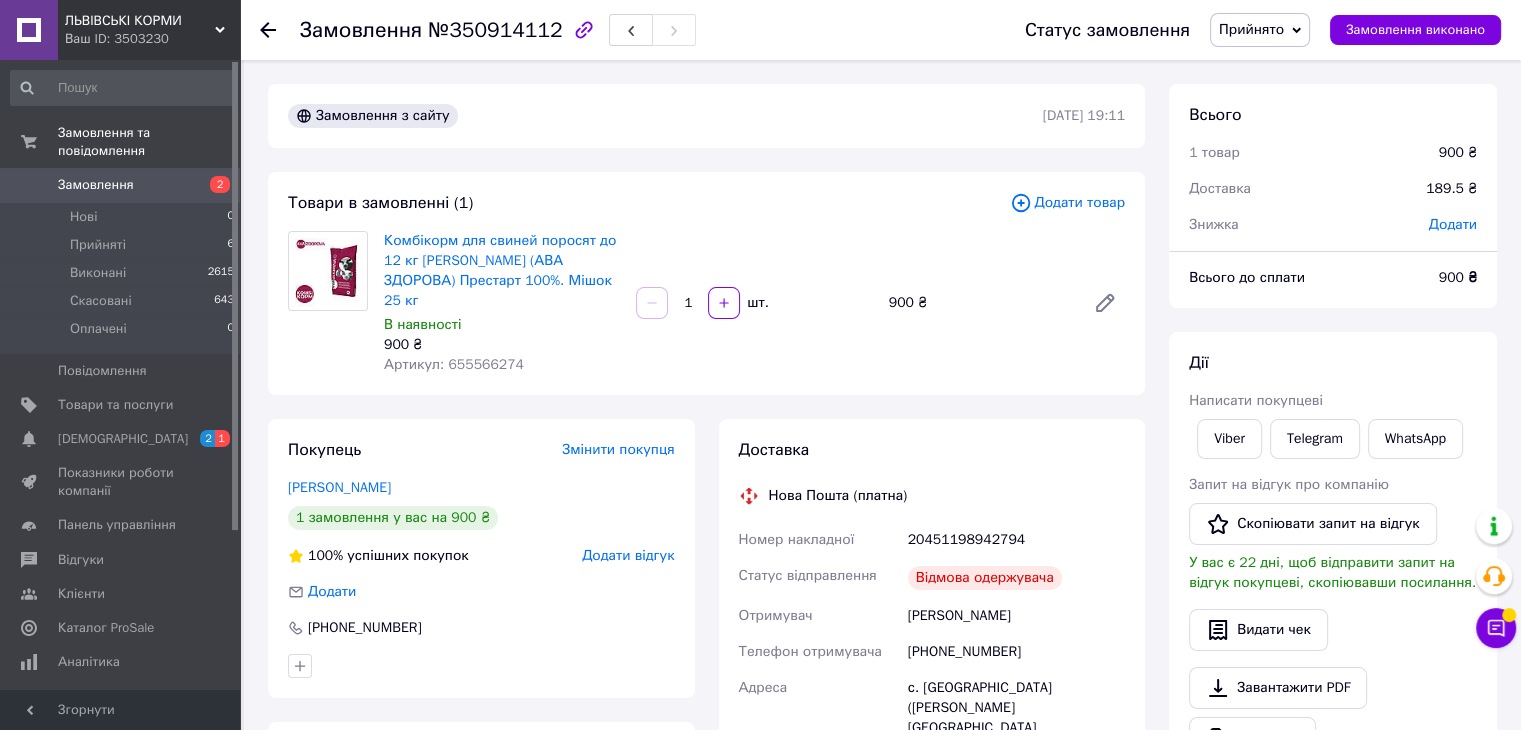click on "Прийнято" at bounding box center [1251, 29] 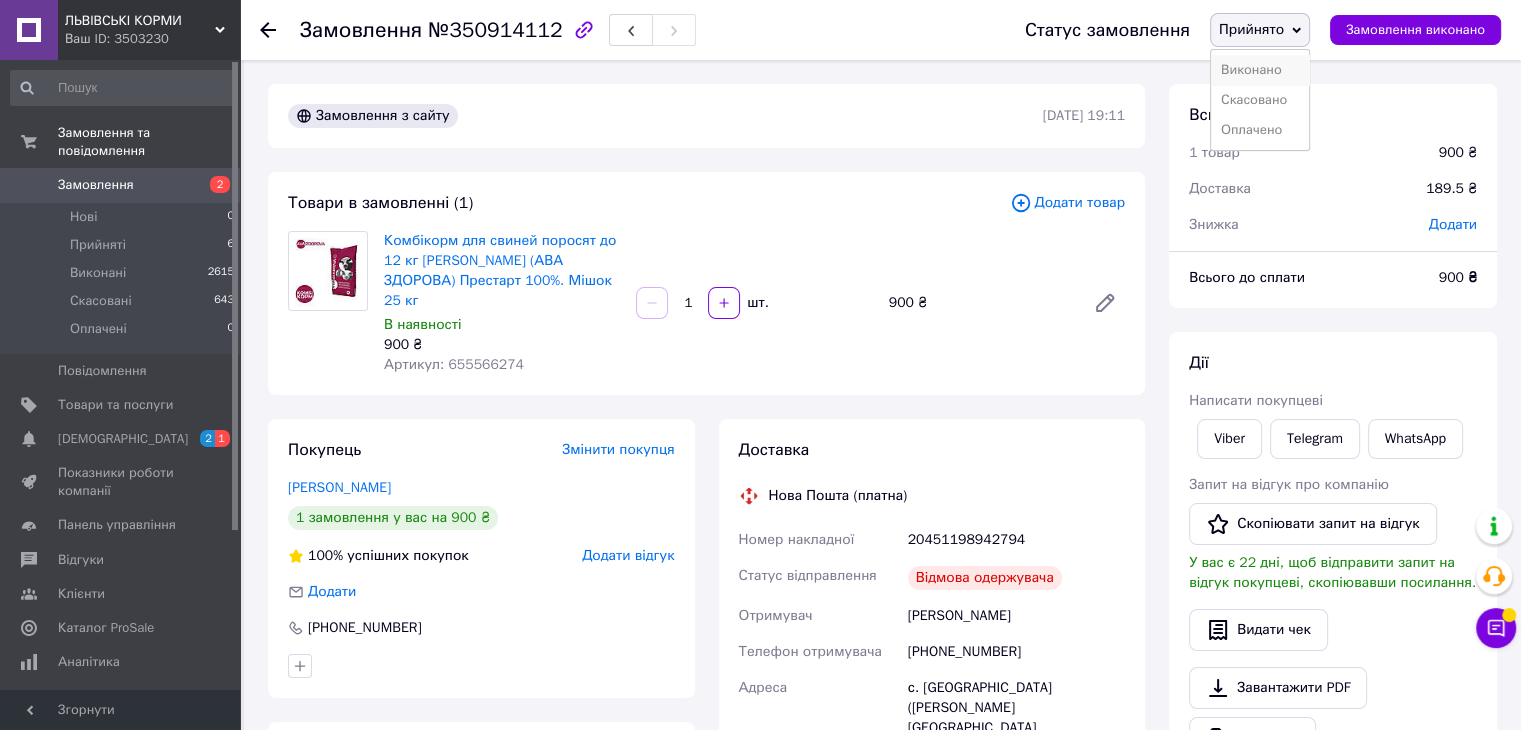 click on "Виконано" at bounding box center [1260, 70] 